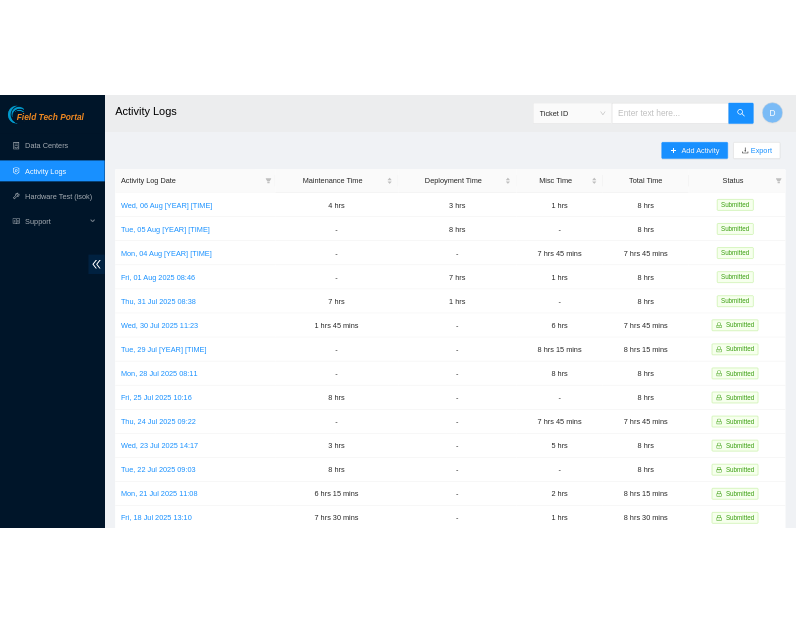 scroll, scrollTop: 0, scrollLeft: 0, axis: both 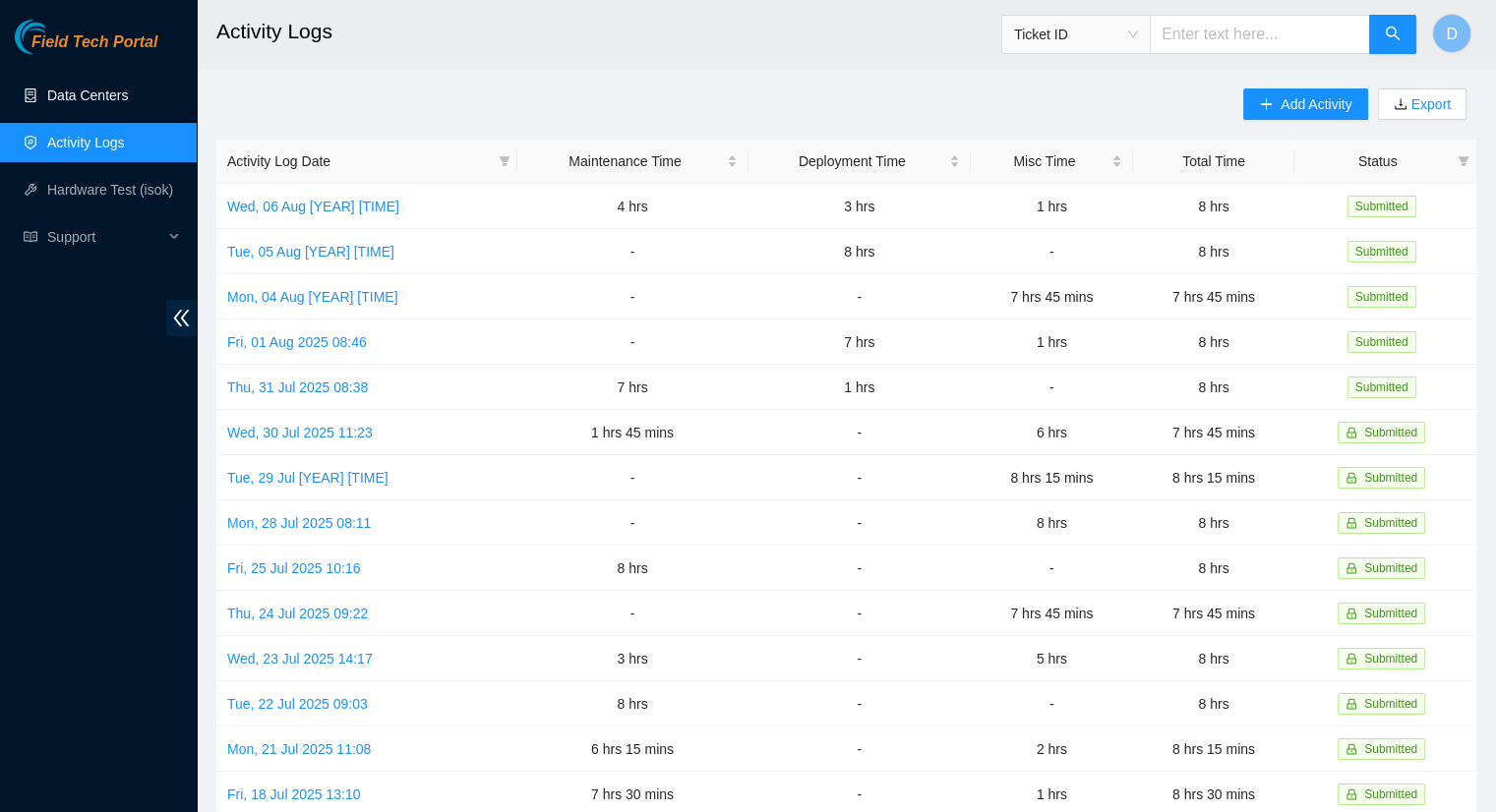 click on "Data Centers" at bounding box center [88, 95] 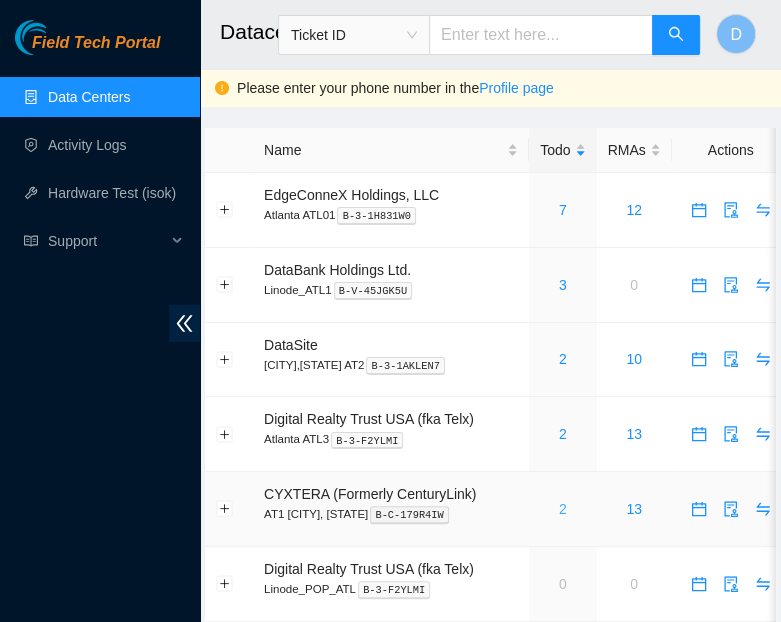 click on "2" at bounding box center [563, 509] 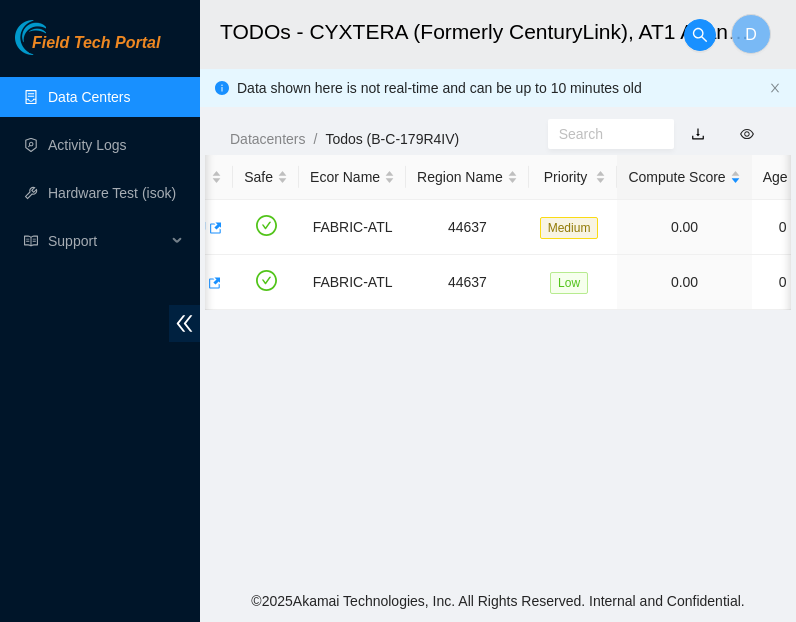 scroll, scrollTop: 0, scrollLeft: 257, axis: horizontal 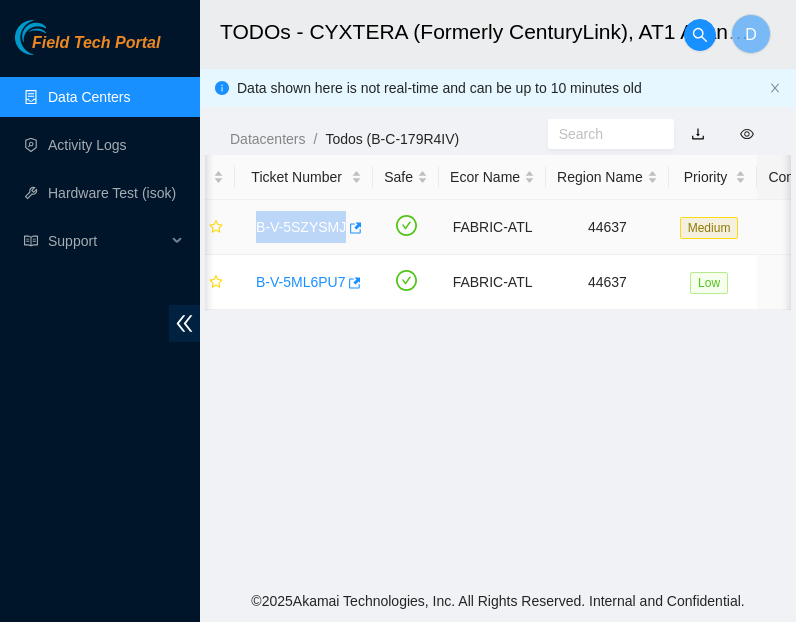 drag, startPoint x: 250, startPoint y: 229, endPoint x: 337, endPoint y: 233, distance: 87.0919 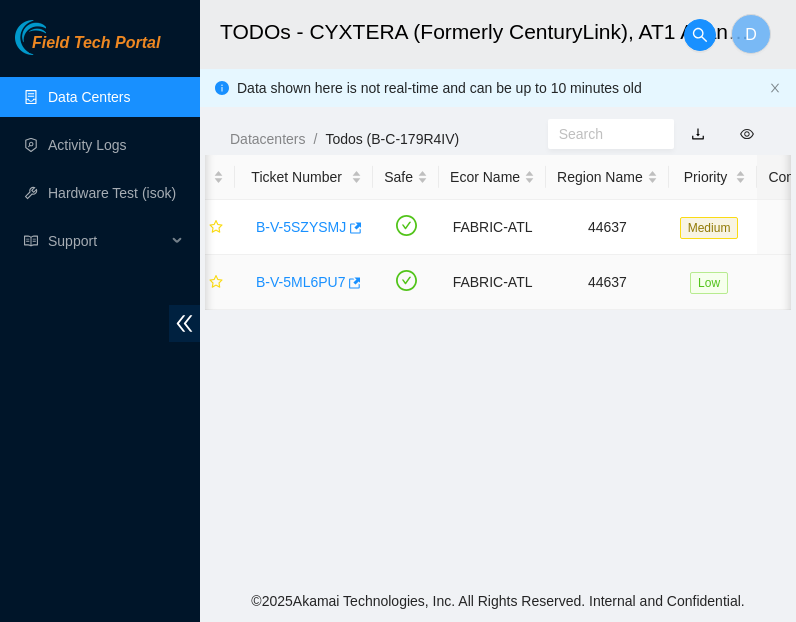 click on "B-V-5ML6PU7" at bounding box center (304, 282) 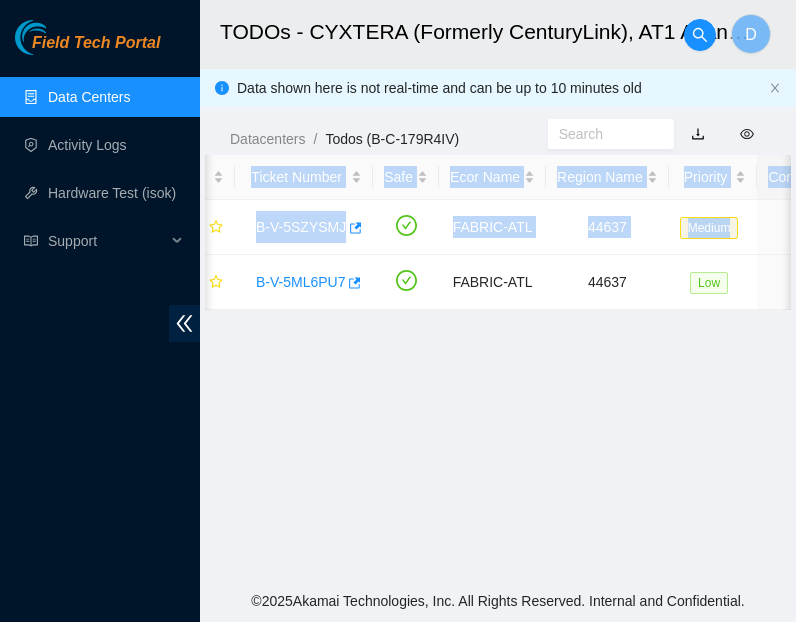 drag, startPoint x: 252, startPoint y: 285, endPoint x: 331, endPoint y: 313, distance: 83.81527 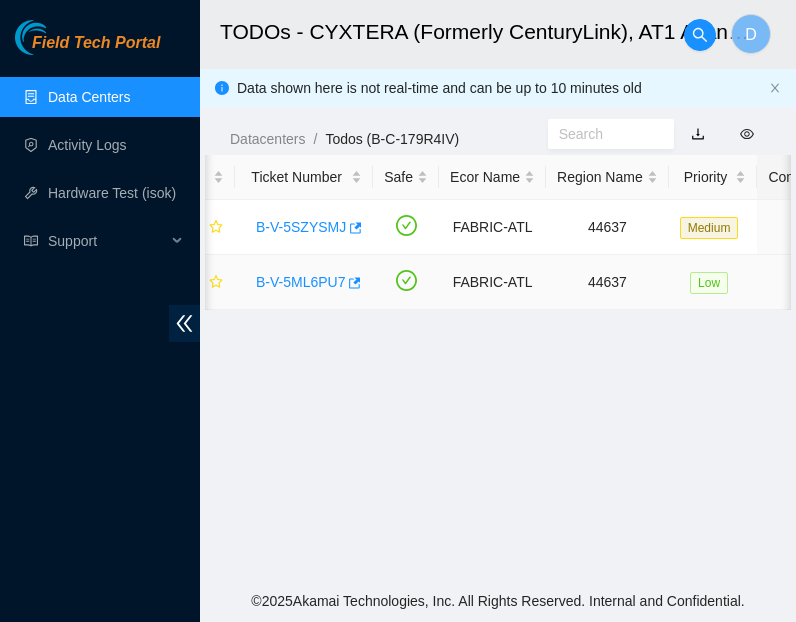 click on "B-V-5ML6PU7" at bounding box center [304, 282] 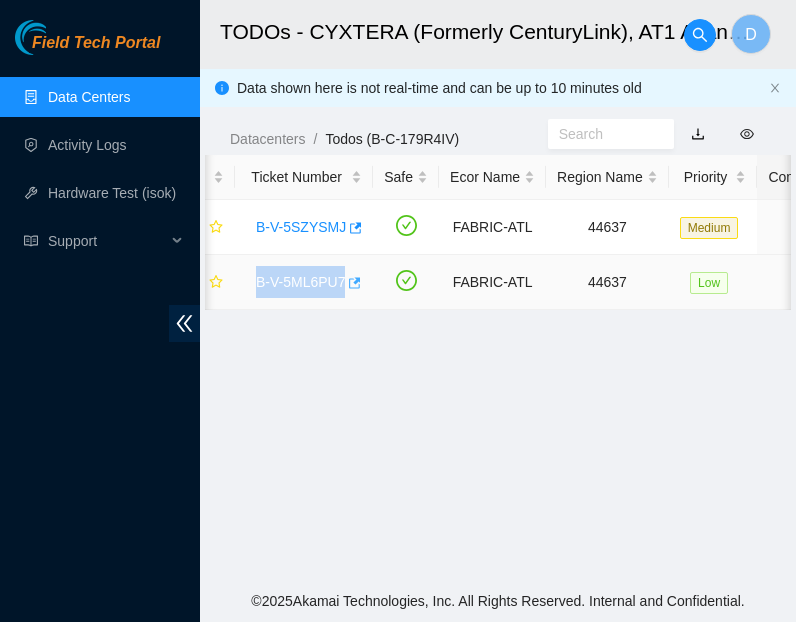 drag, startPoint x: 249, startPoint y: 289, endPoint x: 342, endPoint y: 295, distance: 93.193344 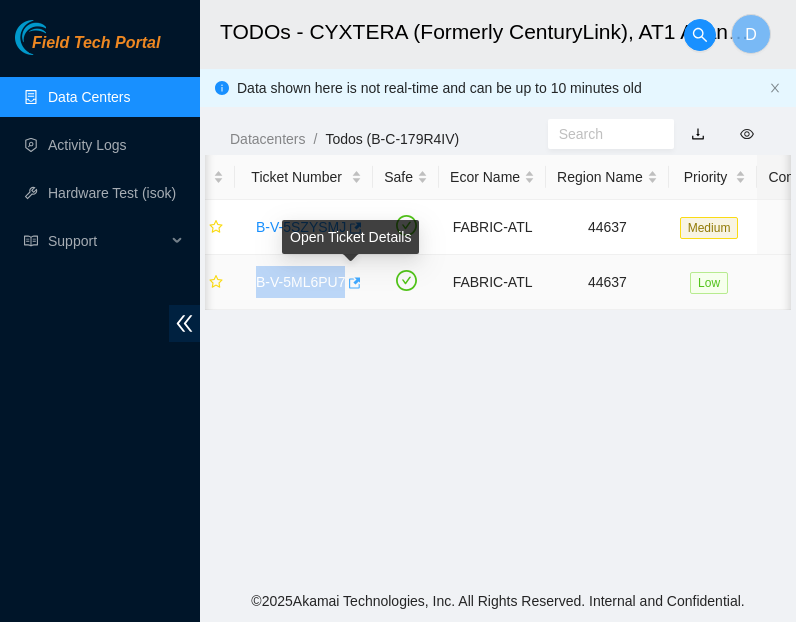 copy on "B-V-5ML6PU7" 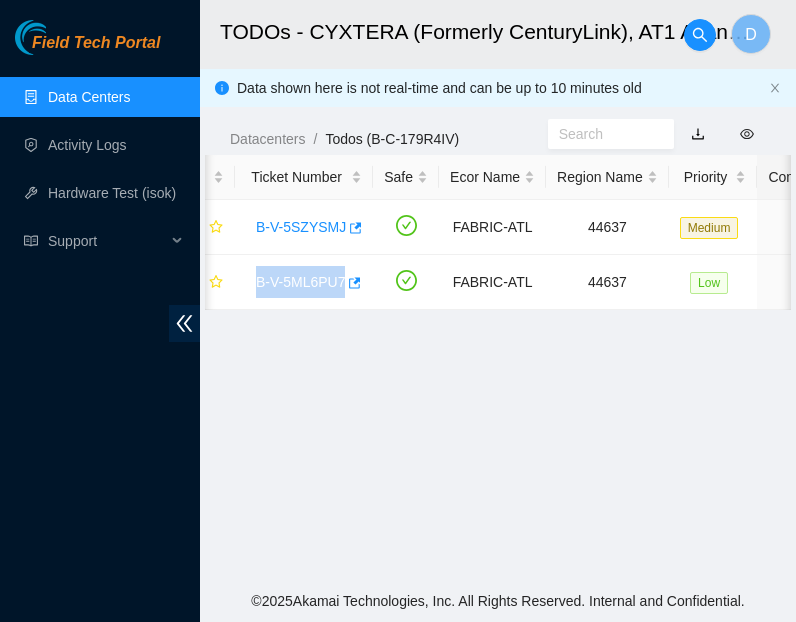 click on "Data Centers" at bounding box center [89, 97] 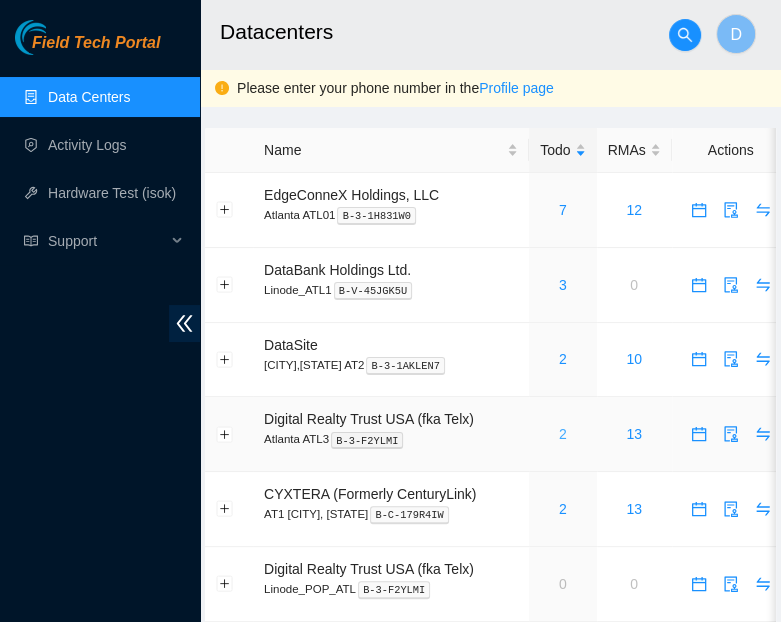 click on "2" at bounding box center [563, 434] 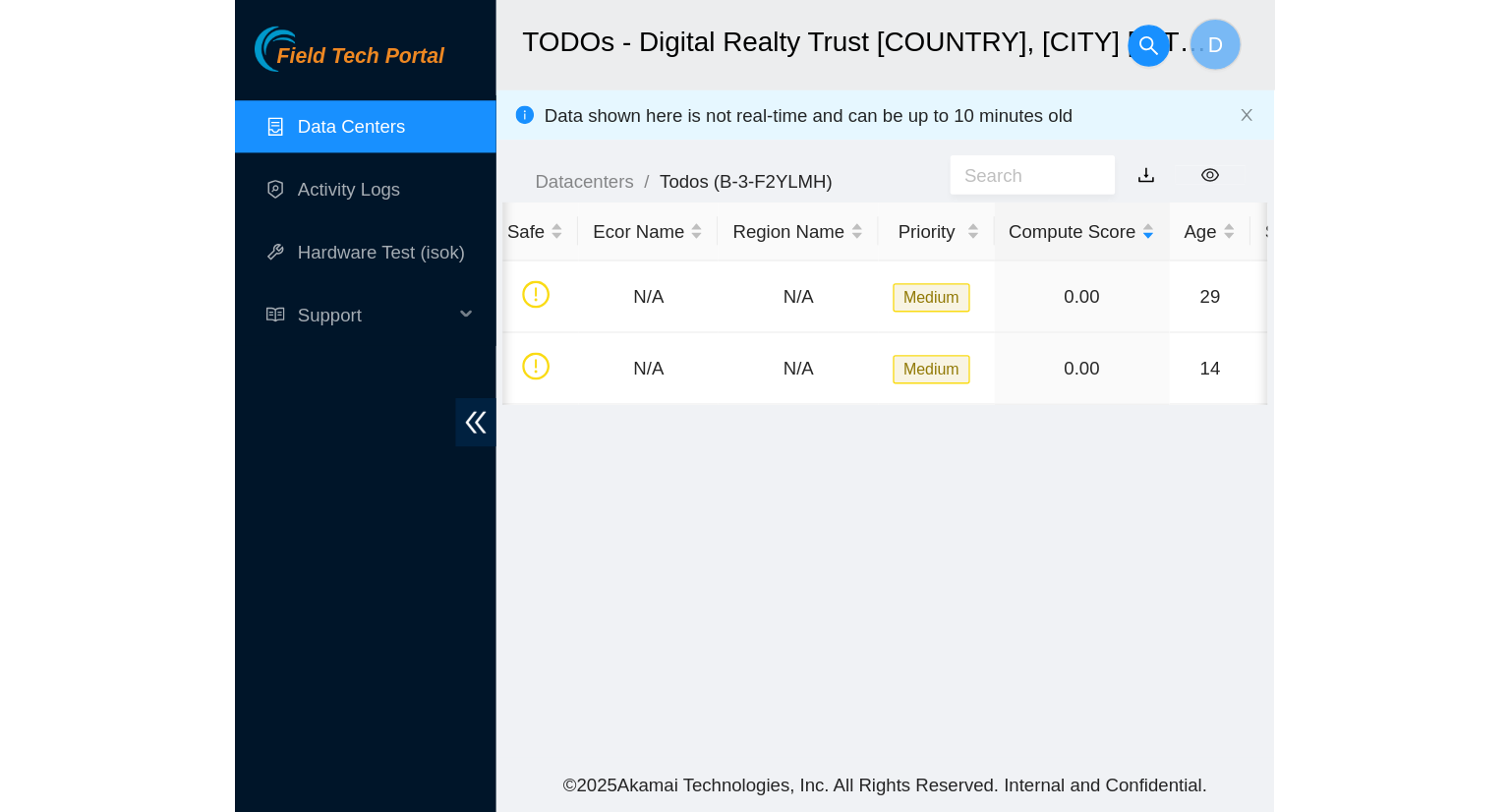 scroll, scrollTop: 0, scrollLeft: 52, axis: horizontal 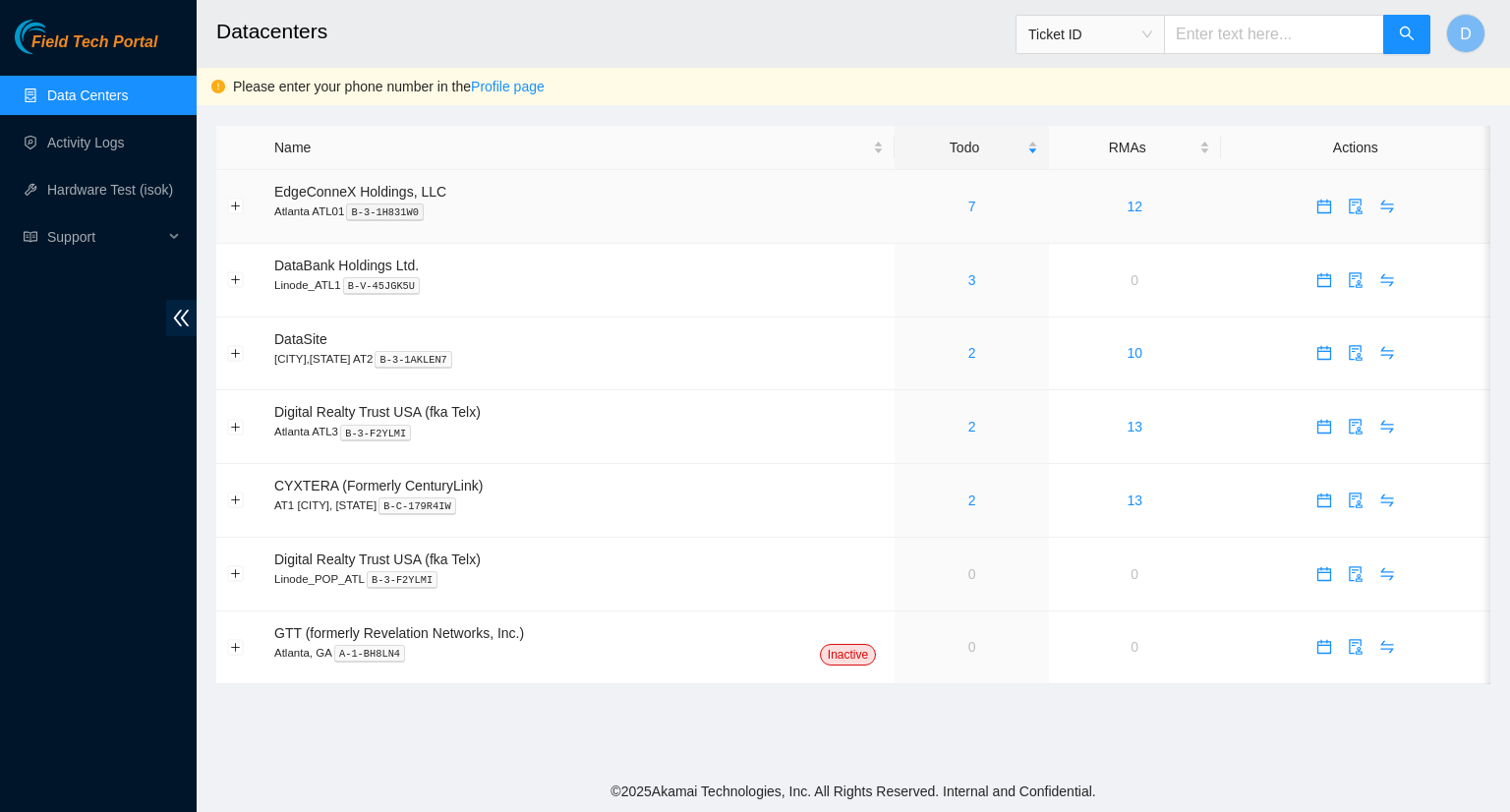click on "EdgeConneX Holdings, LLC" at bounding box center [360, 192] 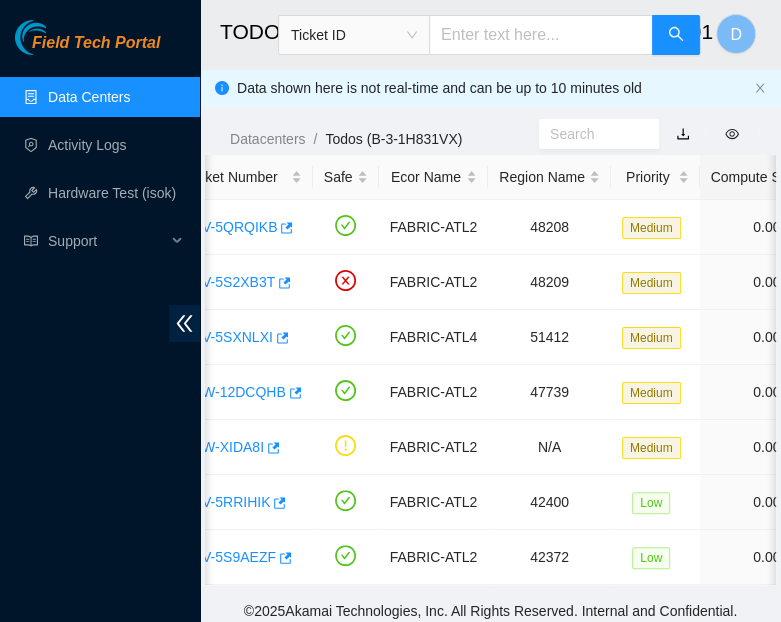scroll, scrollTop: 0, scrollLeft: 0, axis: both 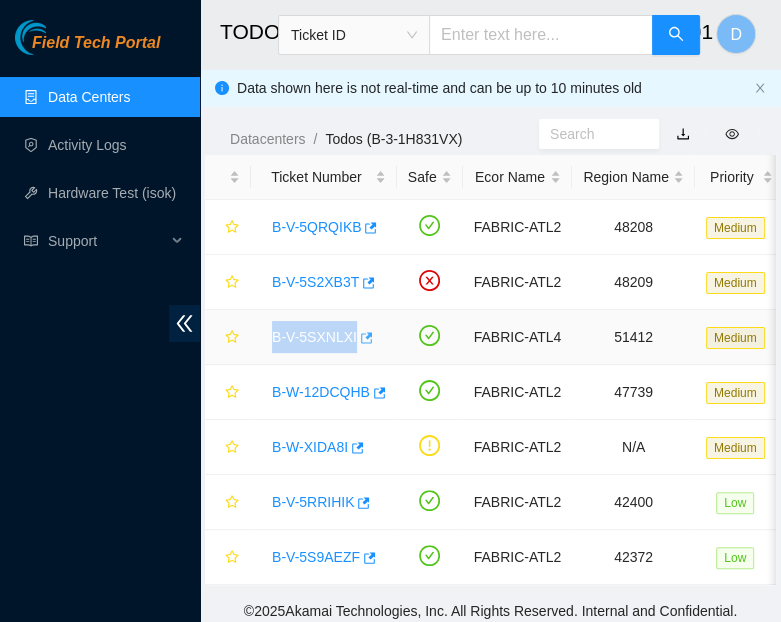 drag, startPoint x: 267, startPoint y: 337, endPoint x: 351, endPoint y: 337, distance: 84 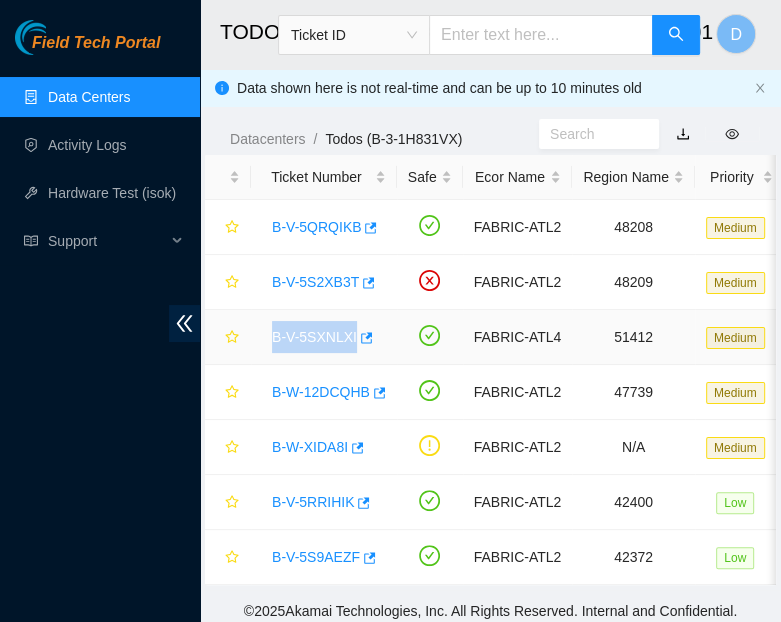 copy on "B-V-5SXNLXI" 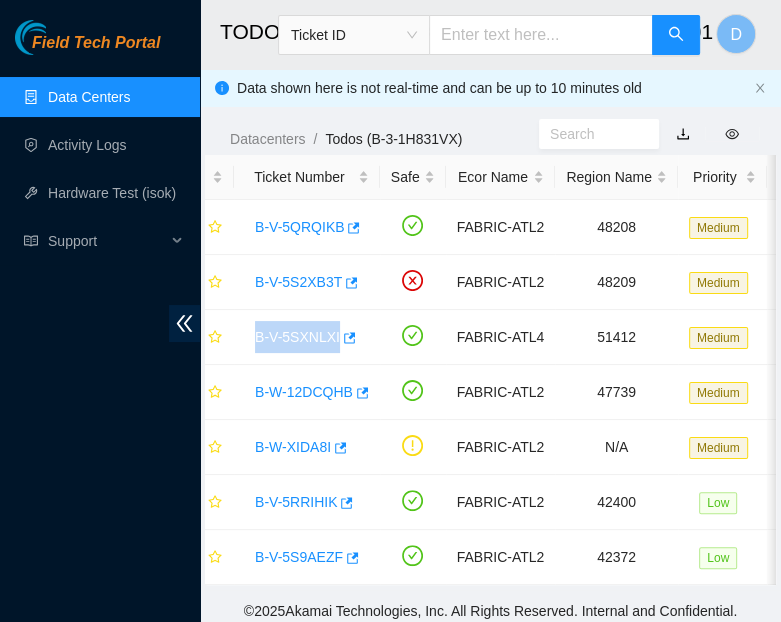 scroll, scrollTop: 0, scrollLeft: 0, axis: both 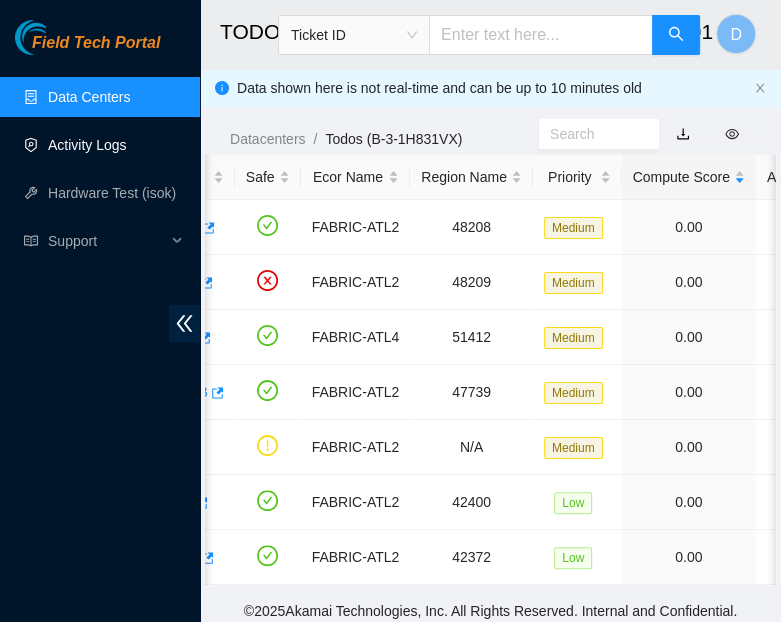 click on "Activity Logs" at bounding box center (87, 145) 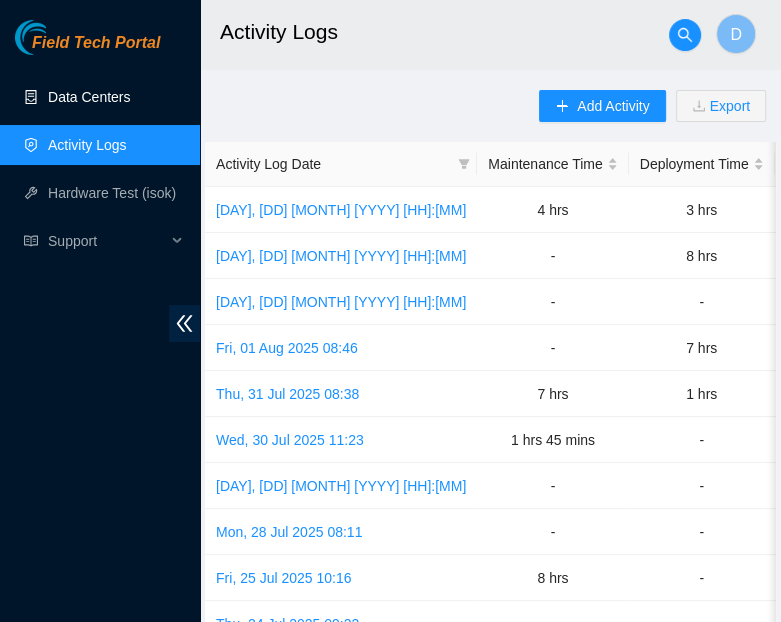 click on "Data Centers" at bounding box center (89, 97) 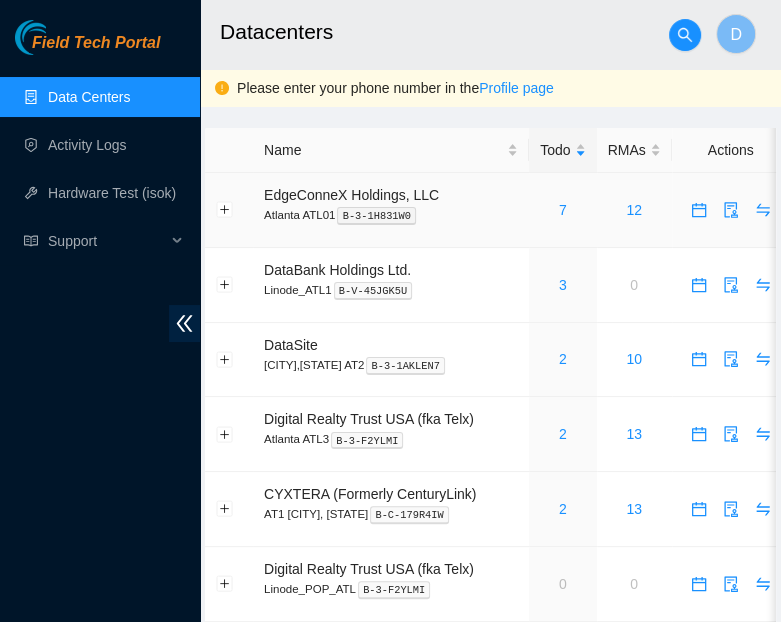 click on "7" at bounding box center [562, 210] 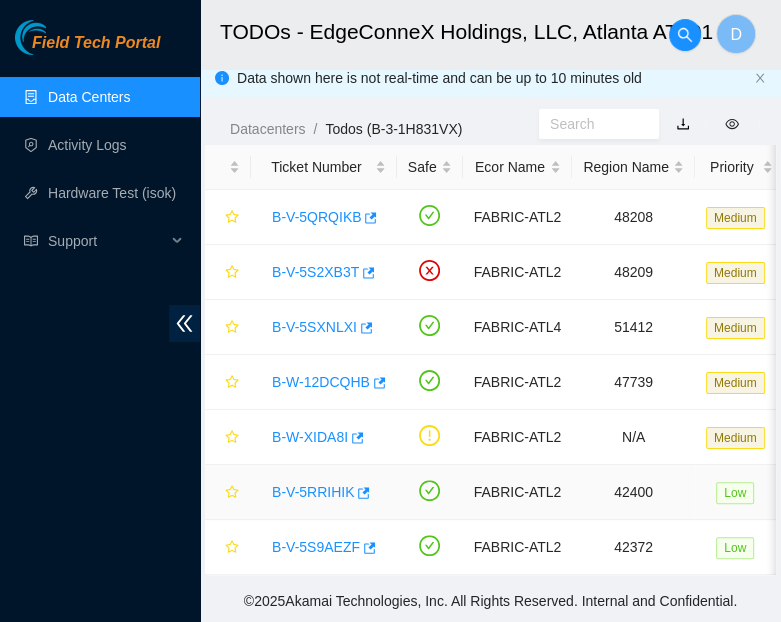 scroll, scrollTop: 23, scrollLeft: 0, axis: vertical 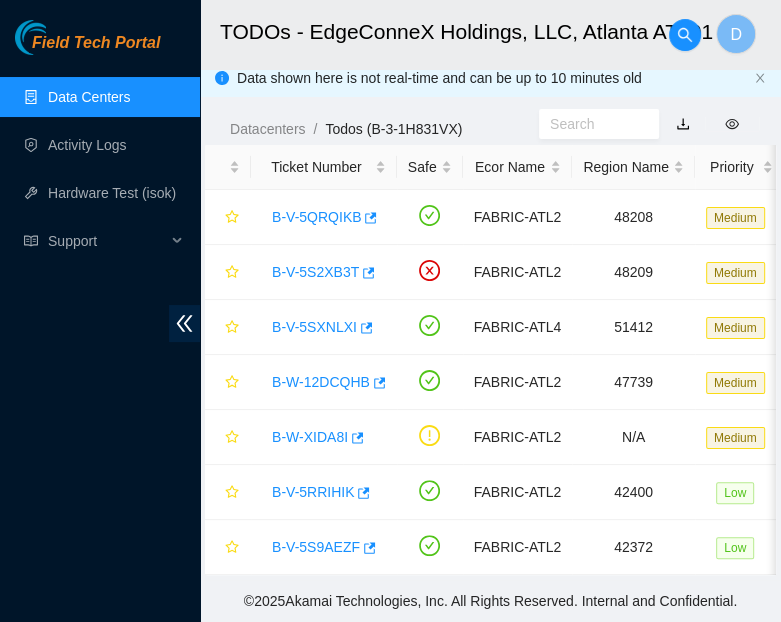 click on "Data Centers" at bounding box center [89, 97] 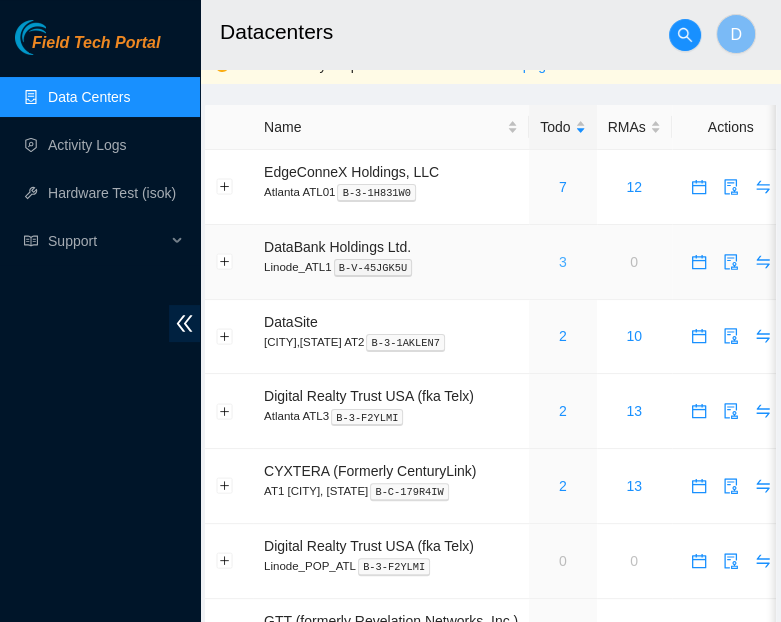 click on "3" at bounding box center [563, 262] 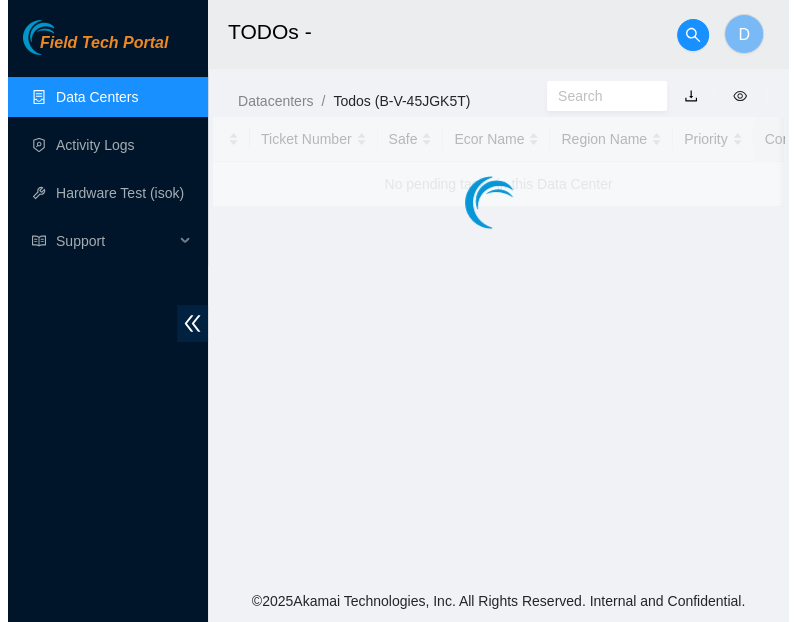 scroll, scrollTop: 0, scrollLeft: 0, axis: both 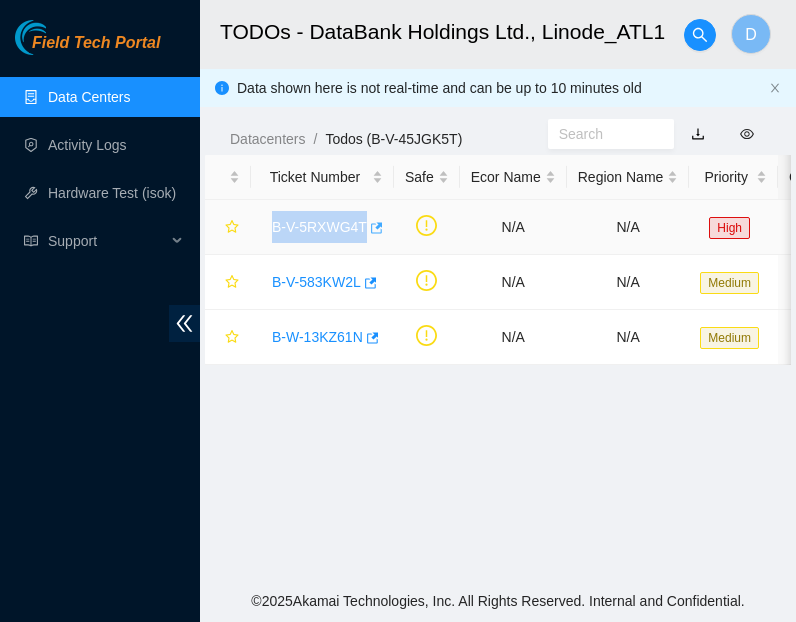 drag, startPoint x: 265, startPoint y: 227, endPoint x: 360, endPoint y: 241, distance: 96.02604 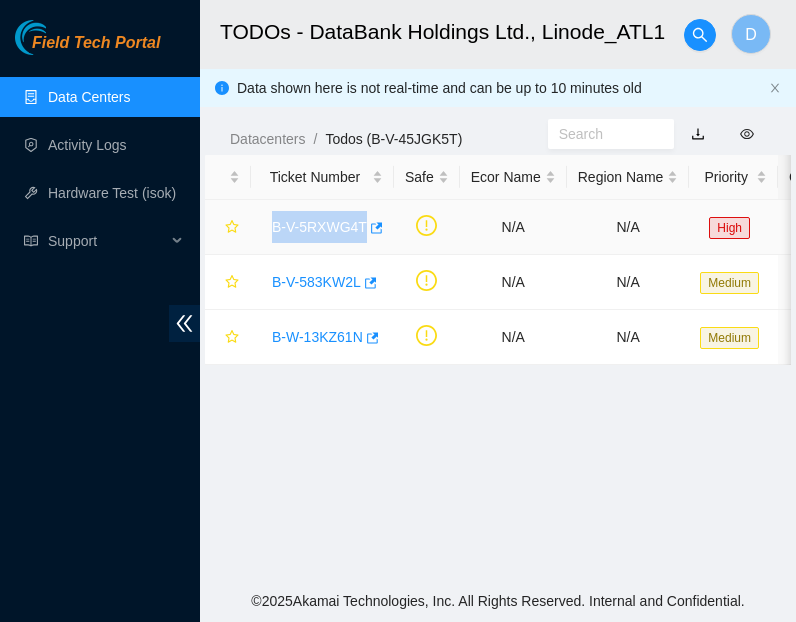 copy on "B-V-5RXWG4T" 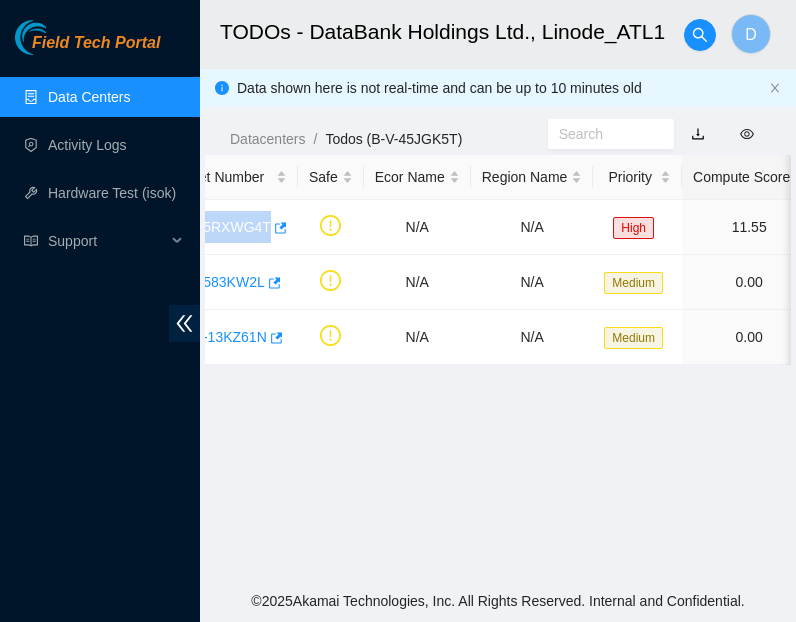 scroll, scrollTop: 0, scrollLeft: 0, axis: both 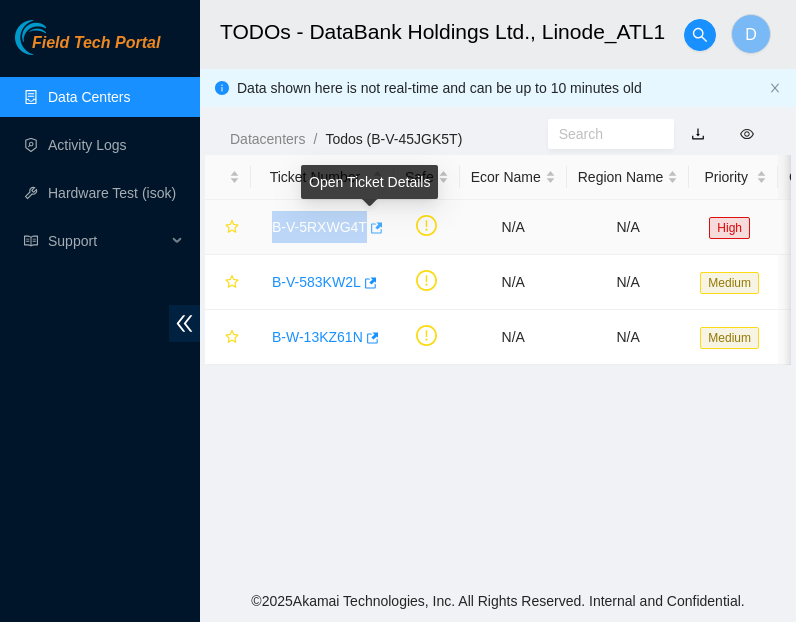 click 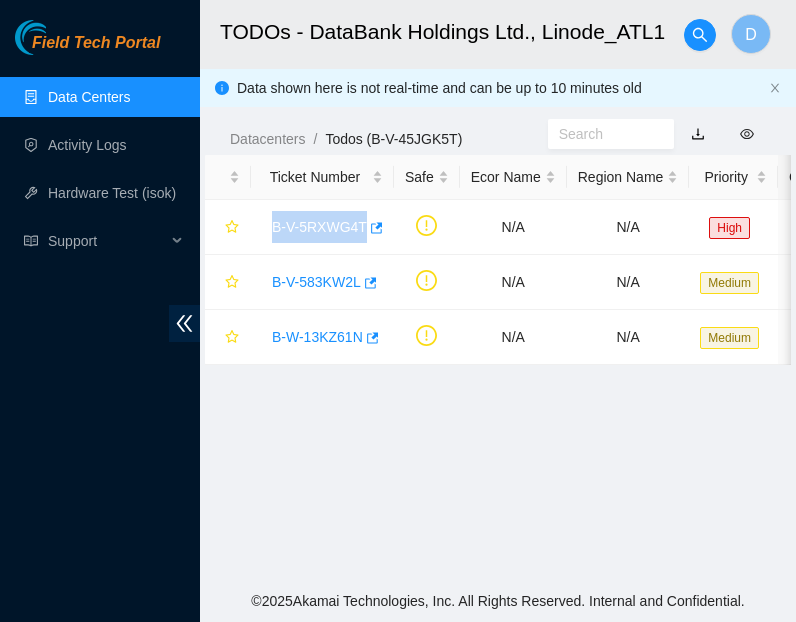 click on "Data Centers" at bounding box center [89, 97] 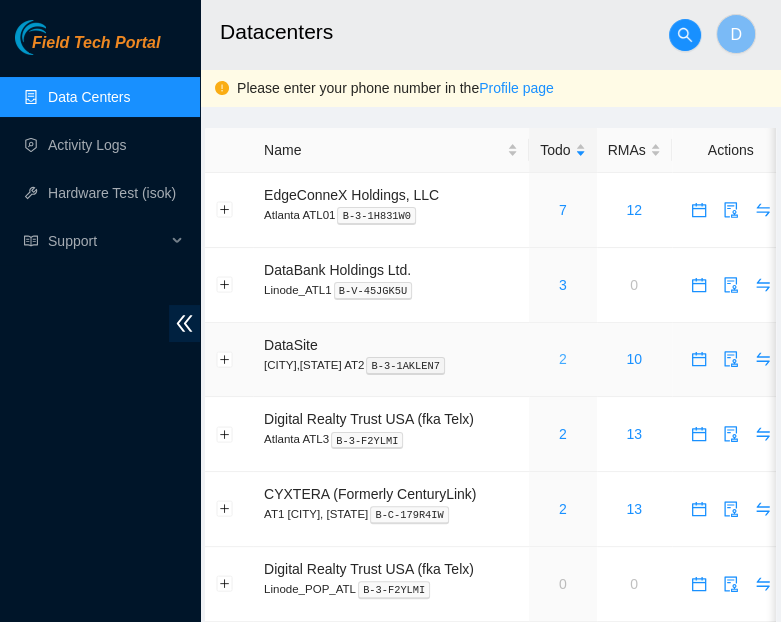 click on "2" at bounding box center [563, 359] 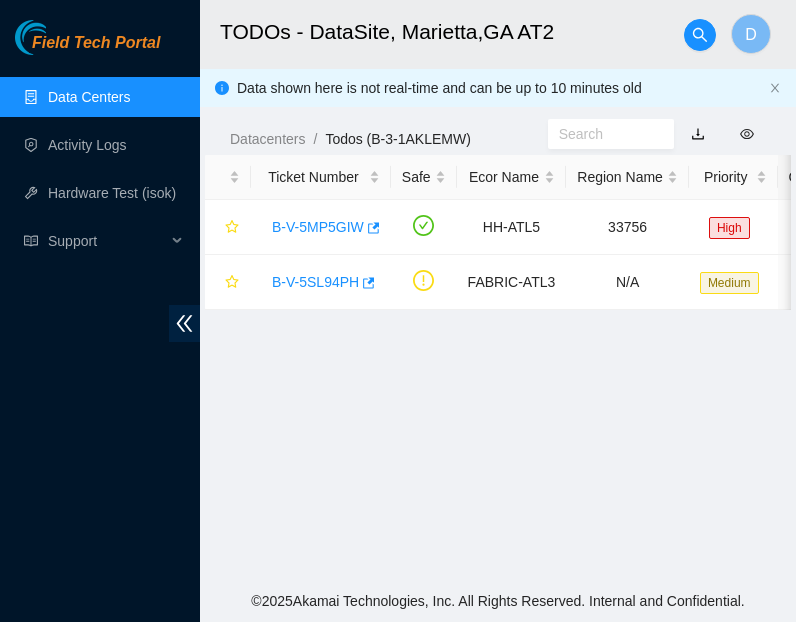drag, startPoint x: 397, startPoint y: 325, endPoint x: 509, endPoint y: 321, distance: 112.0714 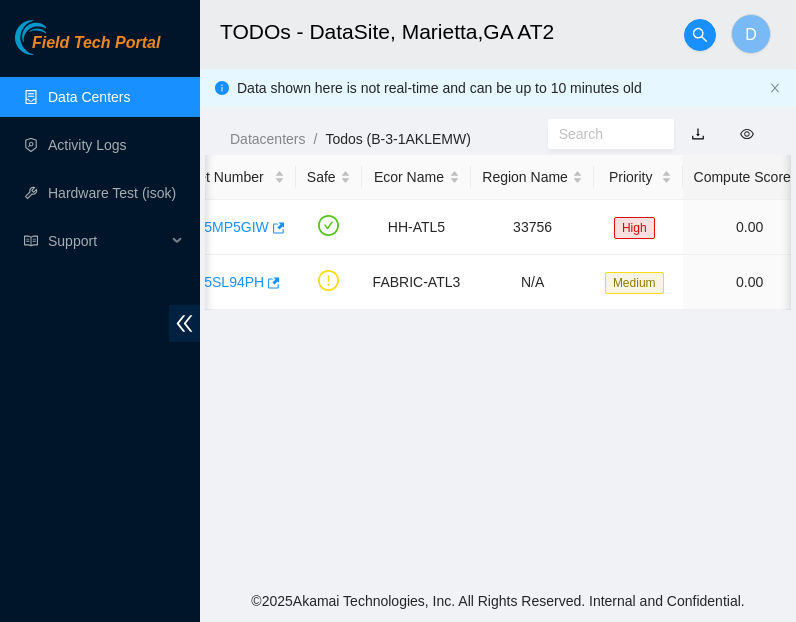 scroll, scrollTop: 0, scrollLeft: 0, axis: both 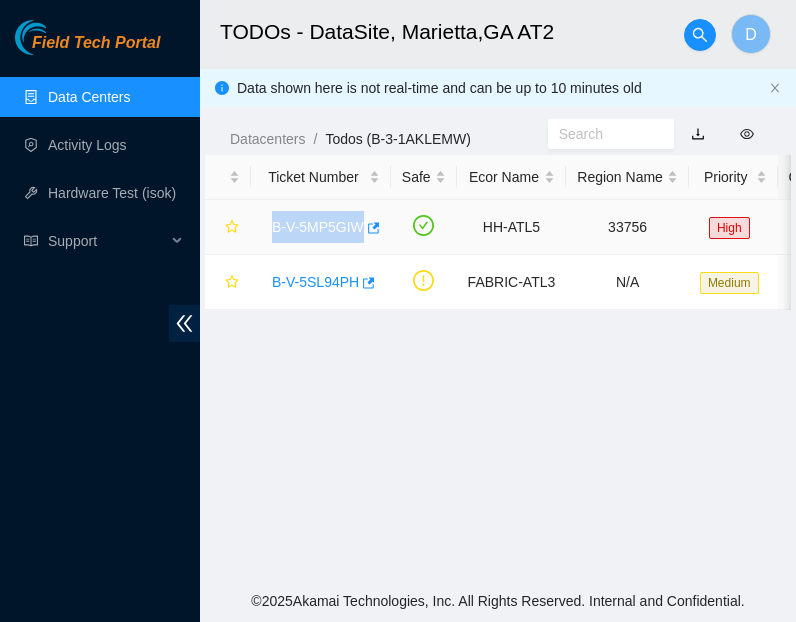 drag, startPoint x: 268, startPoint y: 231, endPoint x: 358, endPoint y: 237, distance: 90.199776 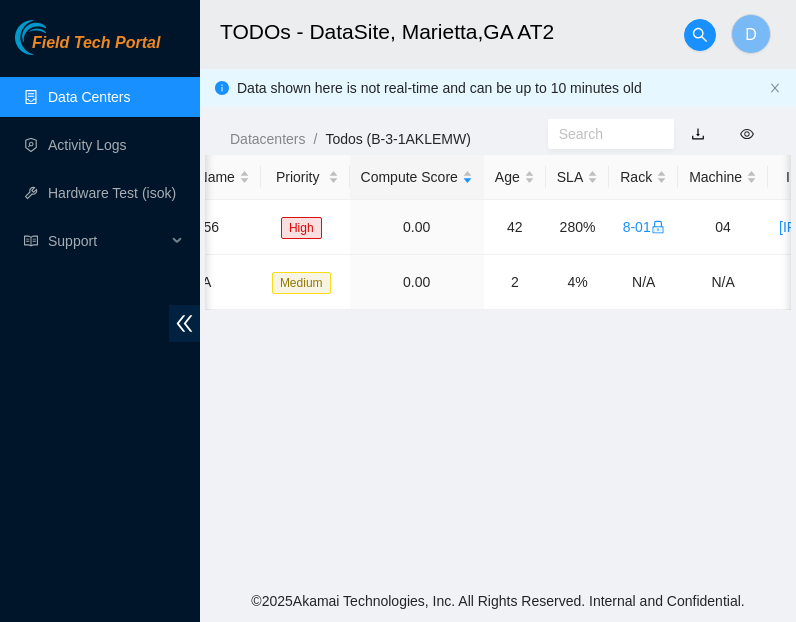 scroll, scrollTop: 0, scrollLeft: 428, axis: horizontal 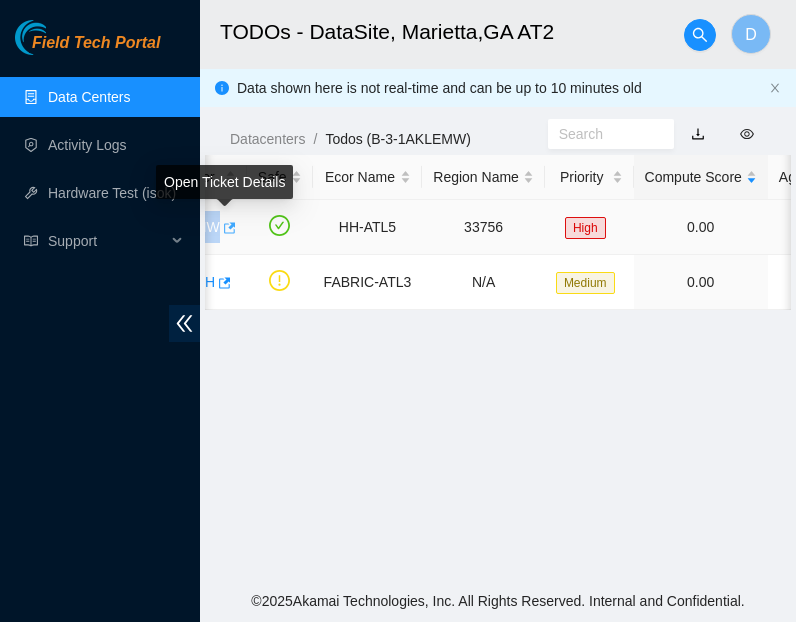 click 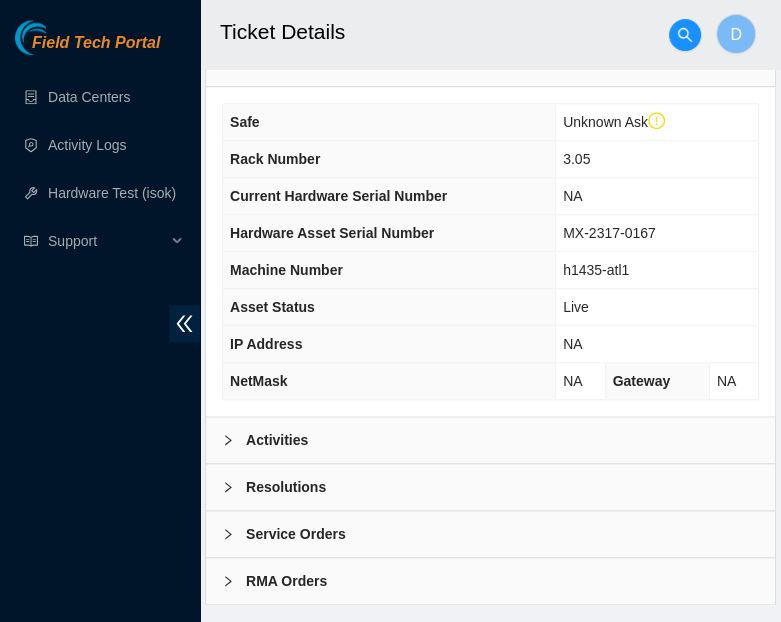 scroll, scrollTop: 905, scrollLeft: 0, axis: vertical 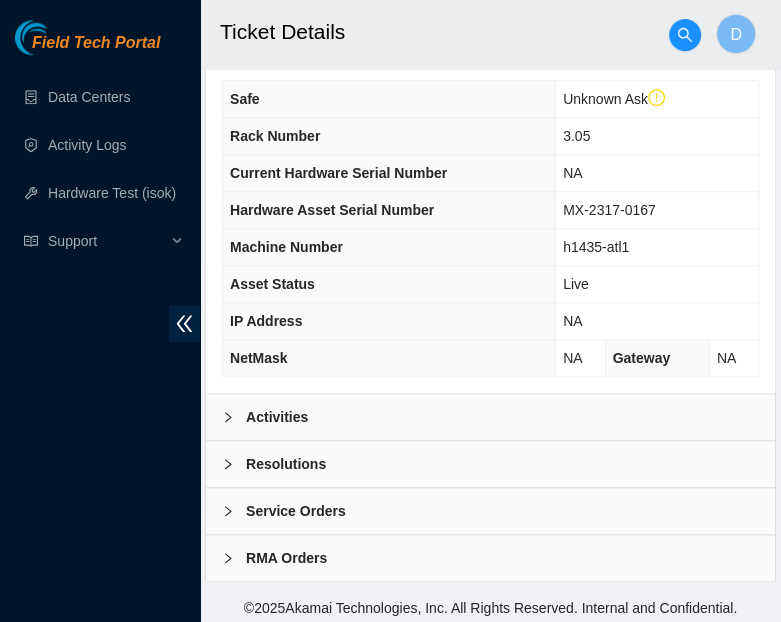 click on "Activities" at bounding box center (277, 417) 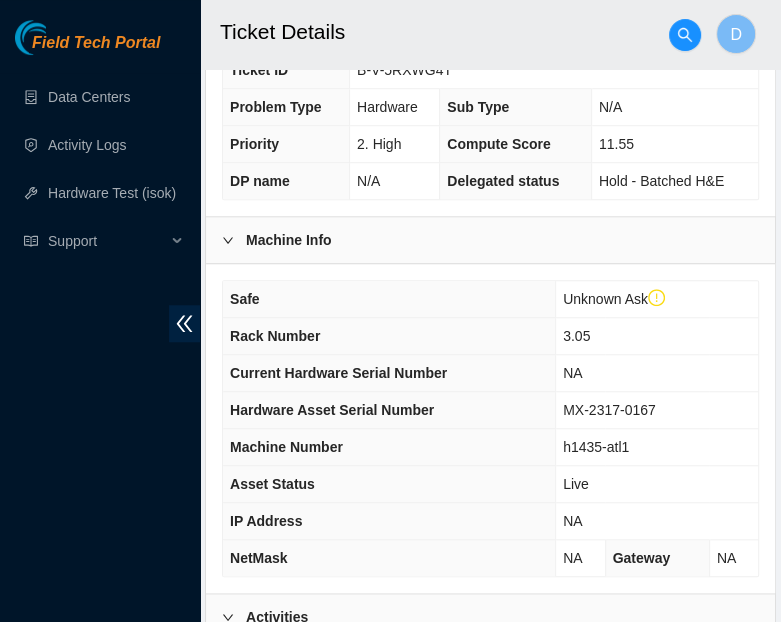 scroll, scrollTop: 0, scrollLeft: 0, axis: both 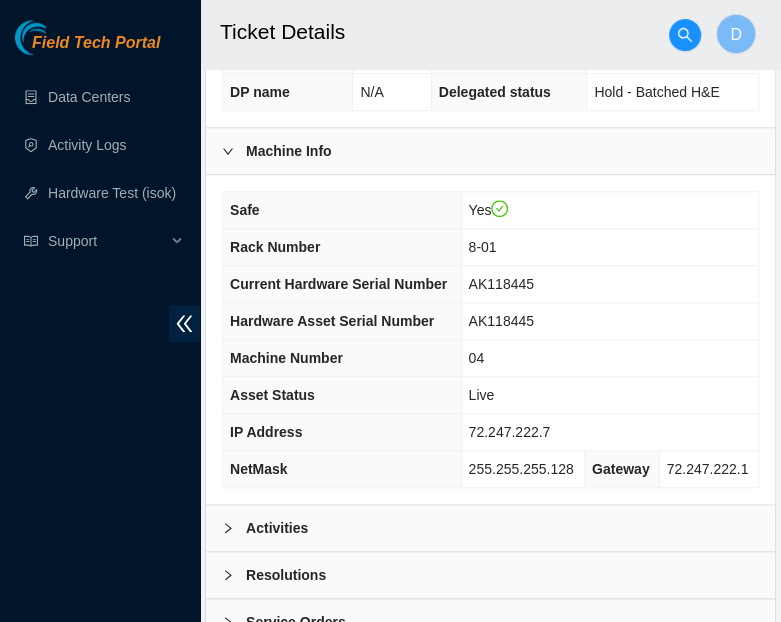 click on "Activities" at bounding box center [490, 528] 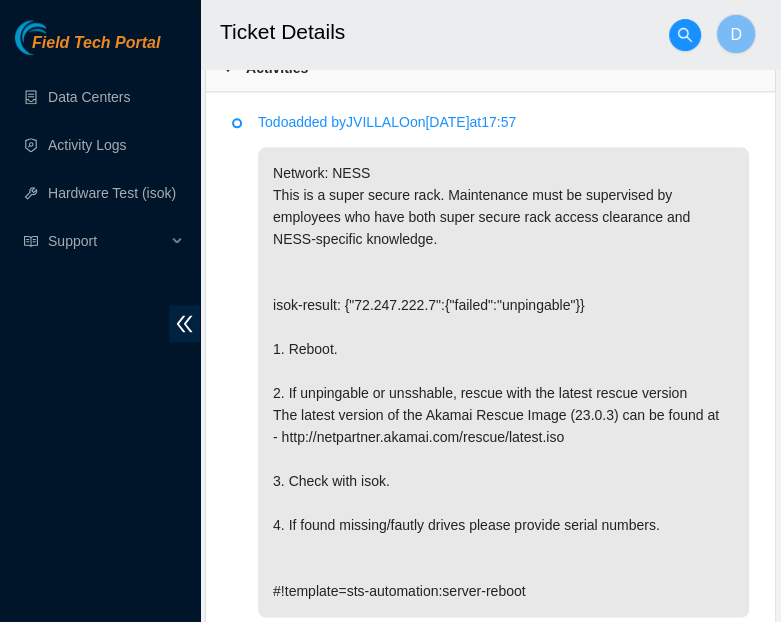 scroll, scrollTop: 1300, scrollLeft: 0, axis: vertical 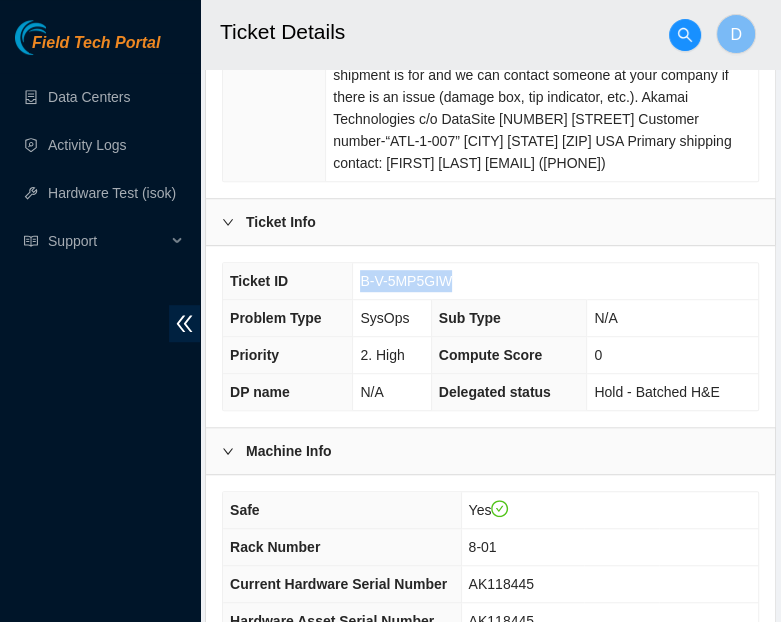 drag, startPoint x: 455, startPoint y: 275, endPoint x: 362, endPoint y: 292, distance: 94.54099 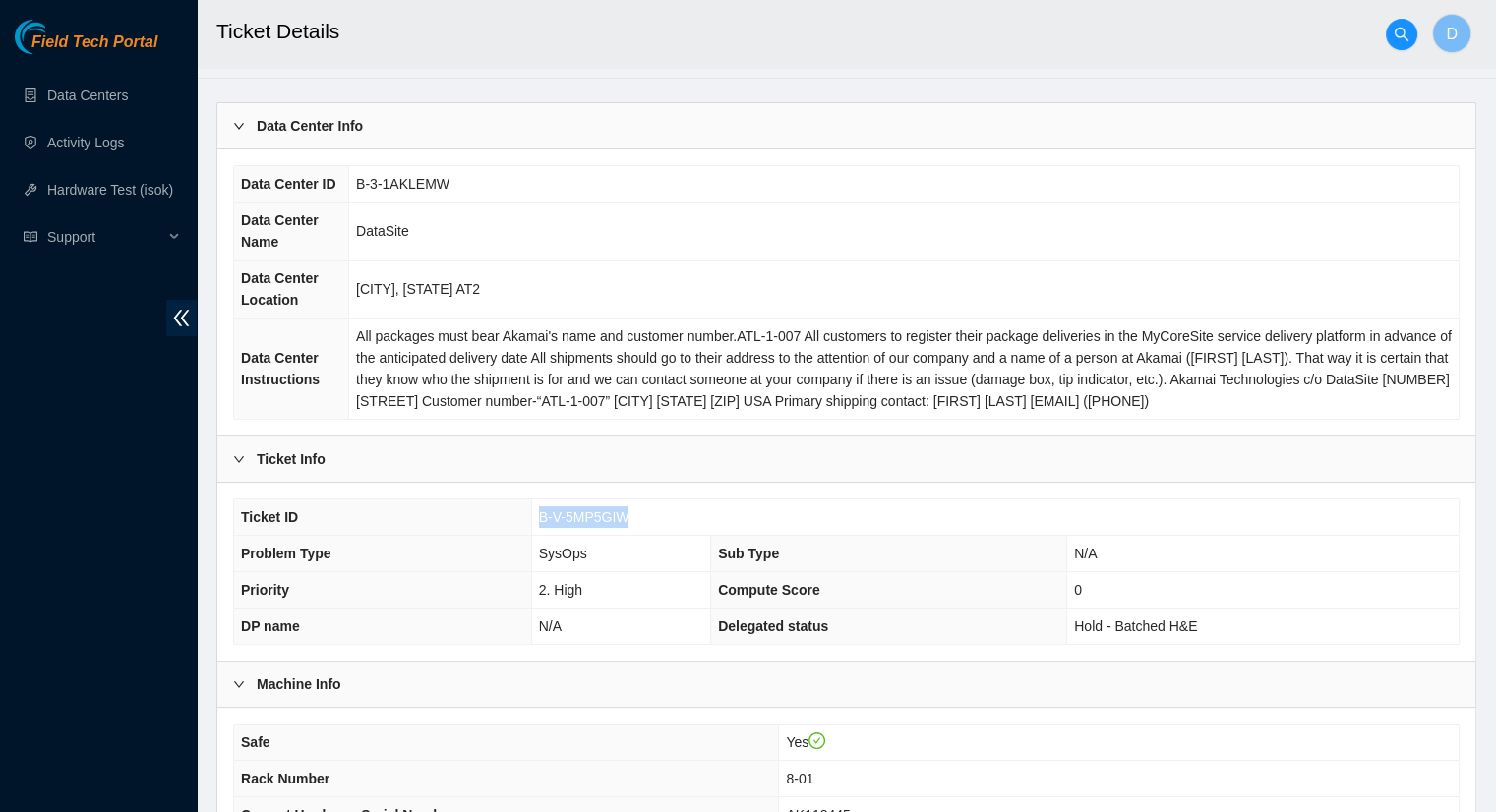 scroll, scrollTop: 0, scrollLeft: 0, axis: both 